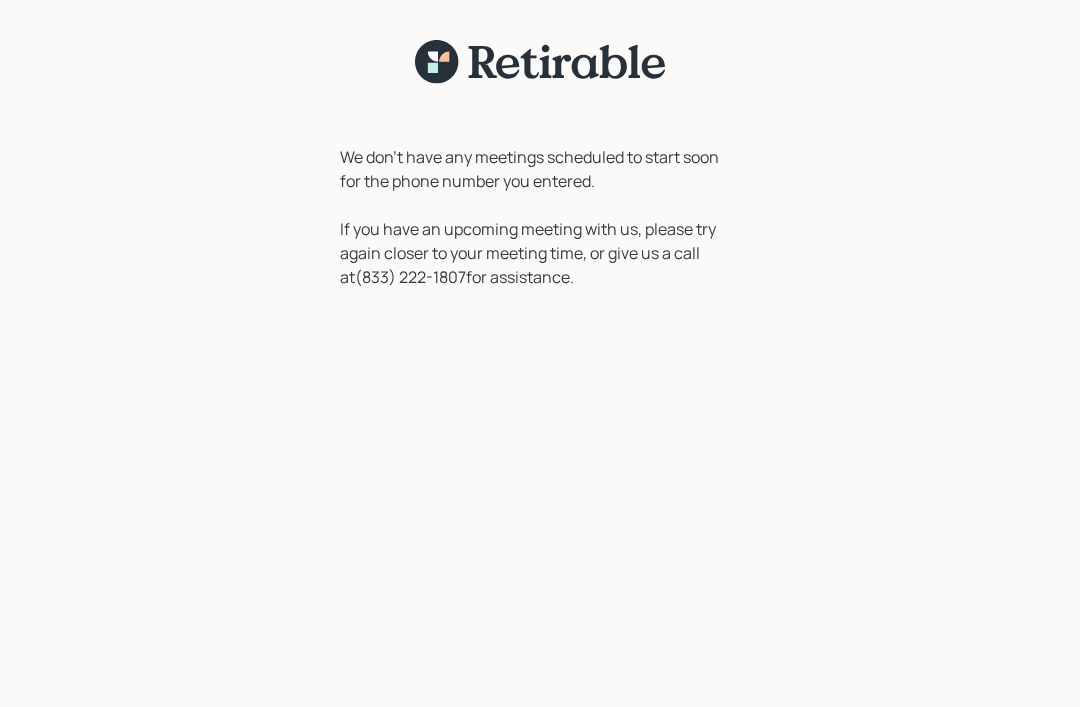 scroll, scrollTop: 0, scrollLeft: 0, axis: both 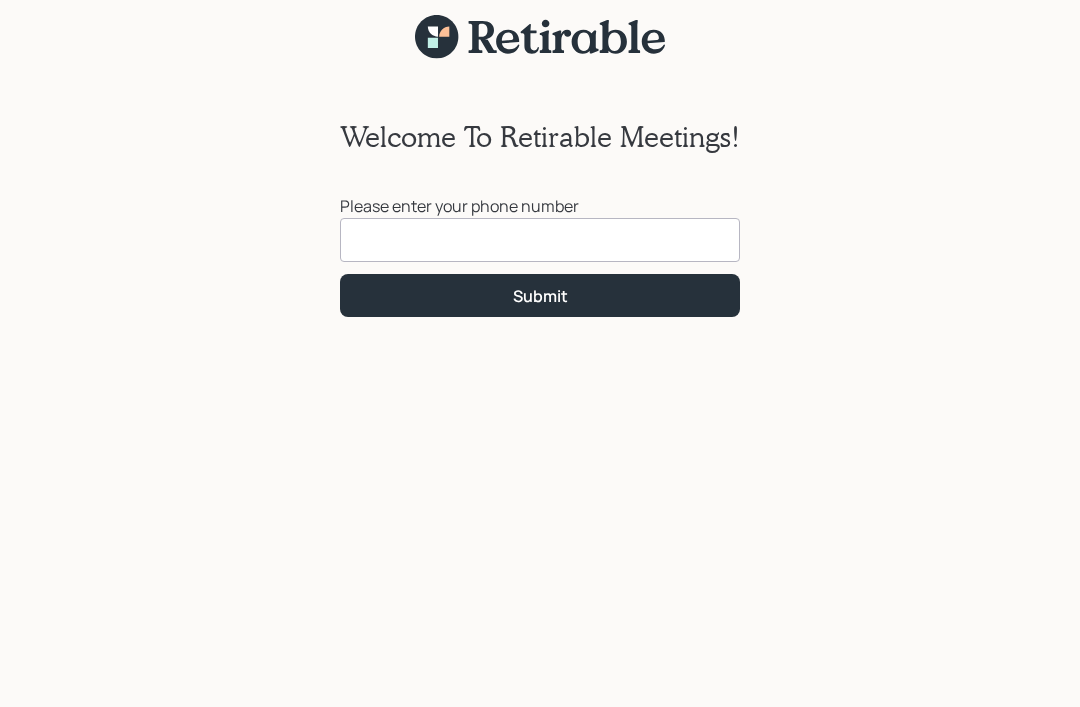 click at bounding box center [540, 240] 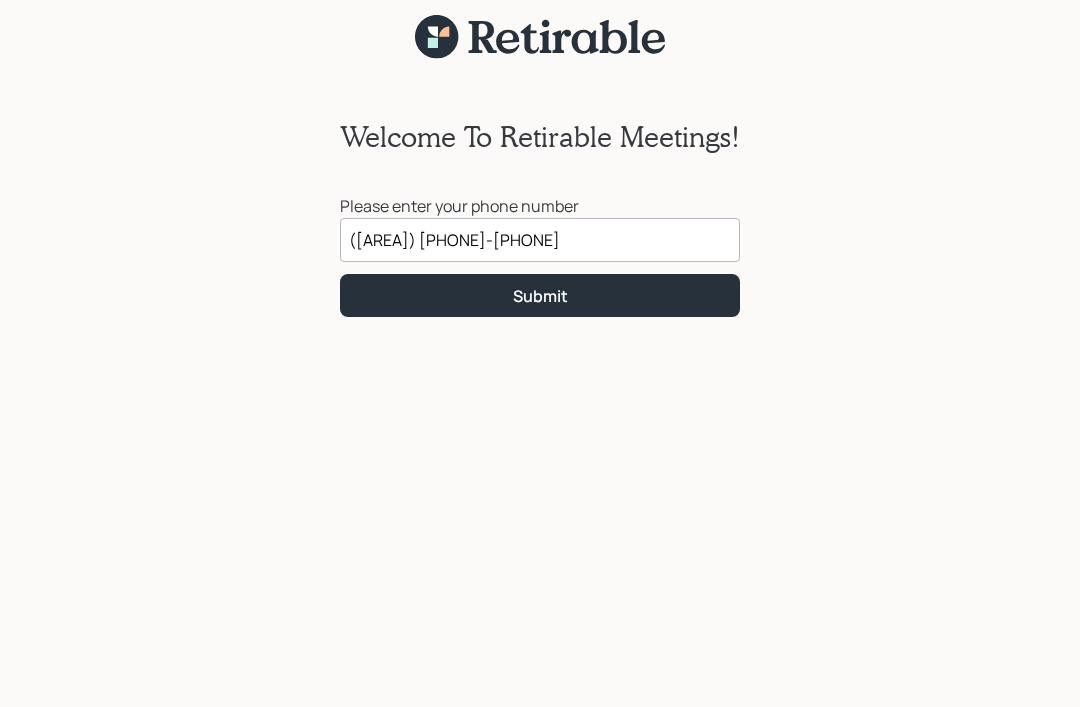 click on "Submit" at bounding box center (540, 295) 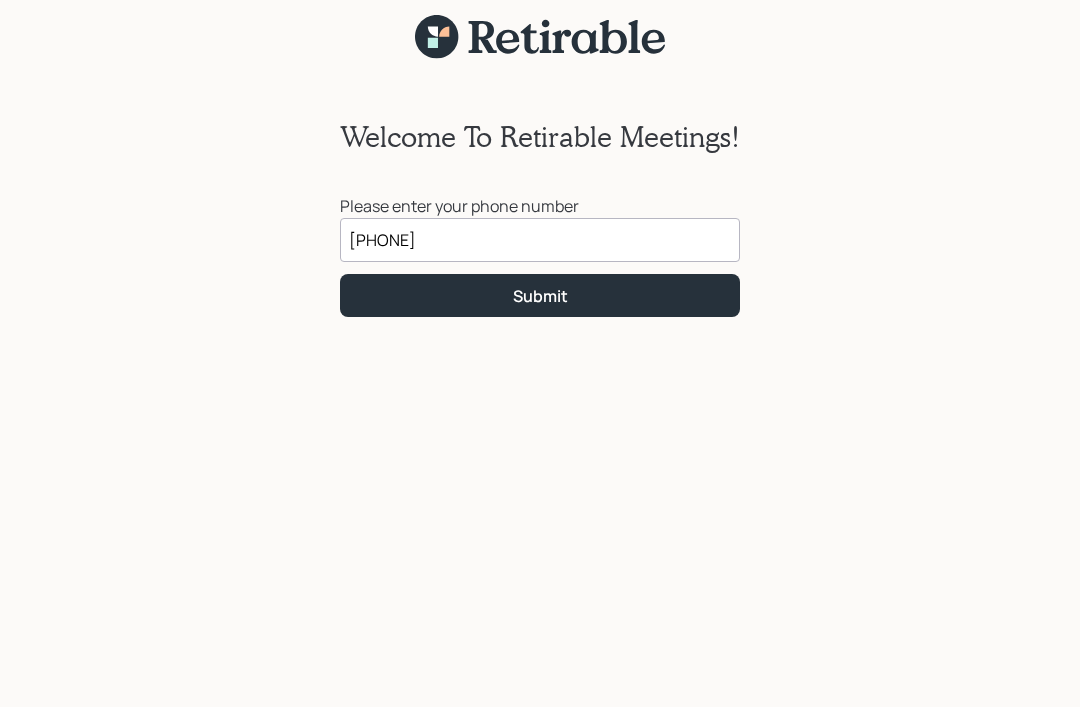 type on "([AREA]) [PHONE]-[PHONE]" 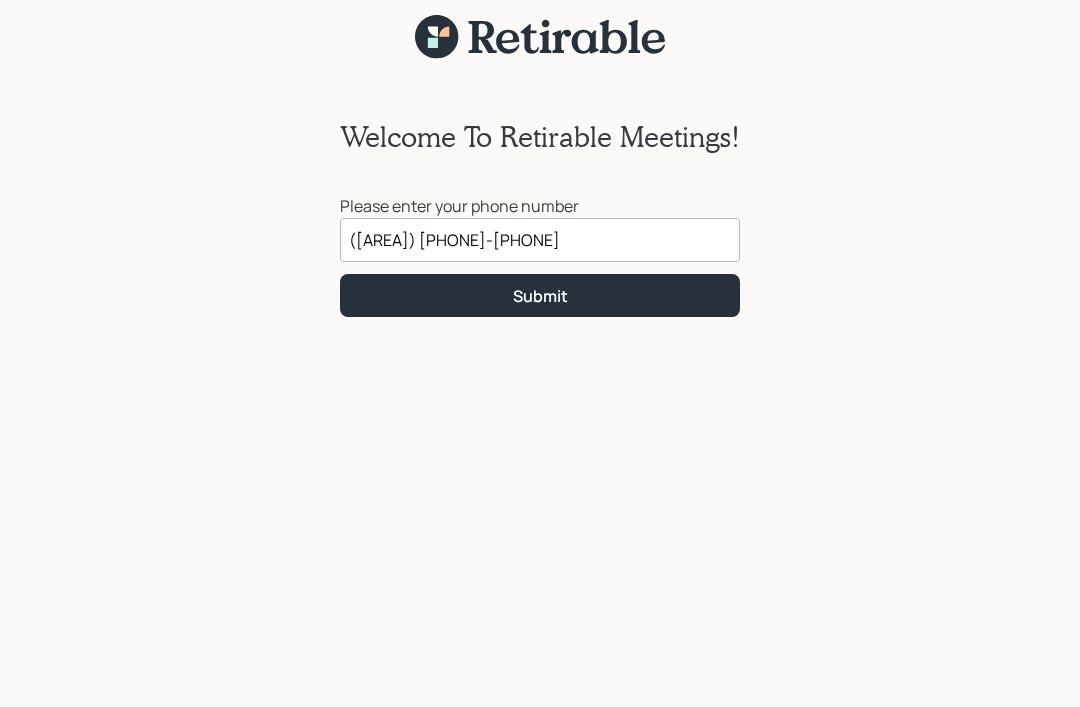 click on "Submit" at bounding box center [540, 296] 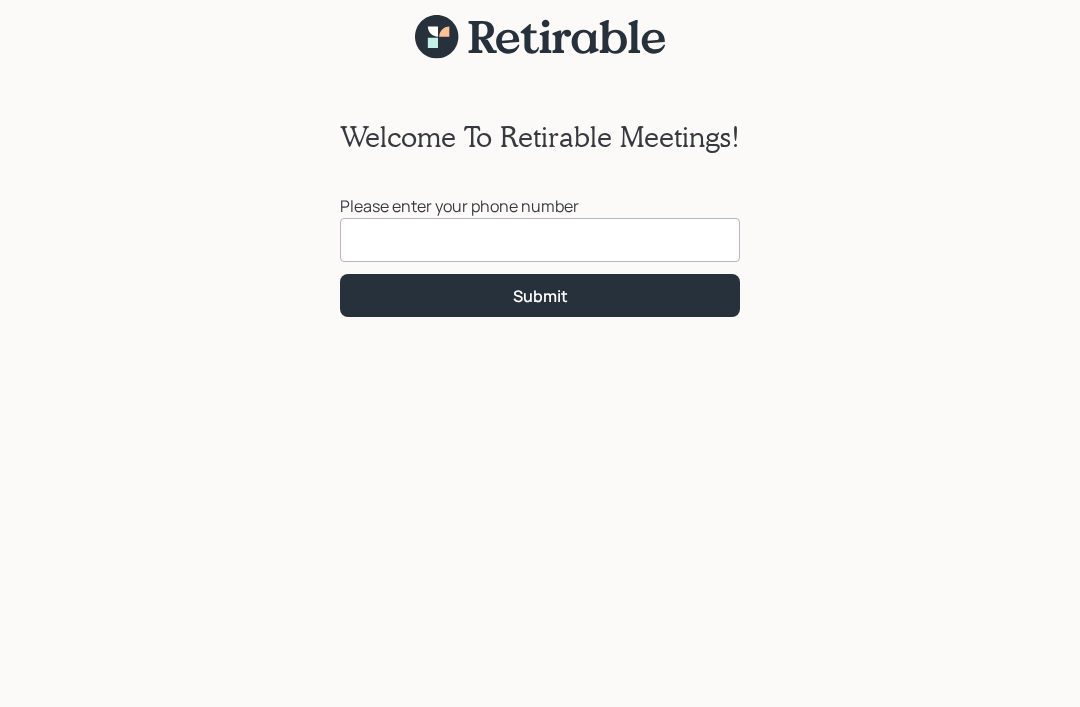click at bounding box center [540, 240] 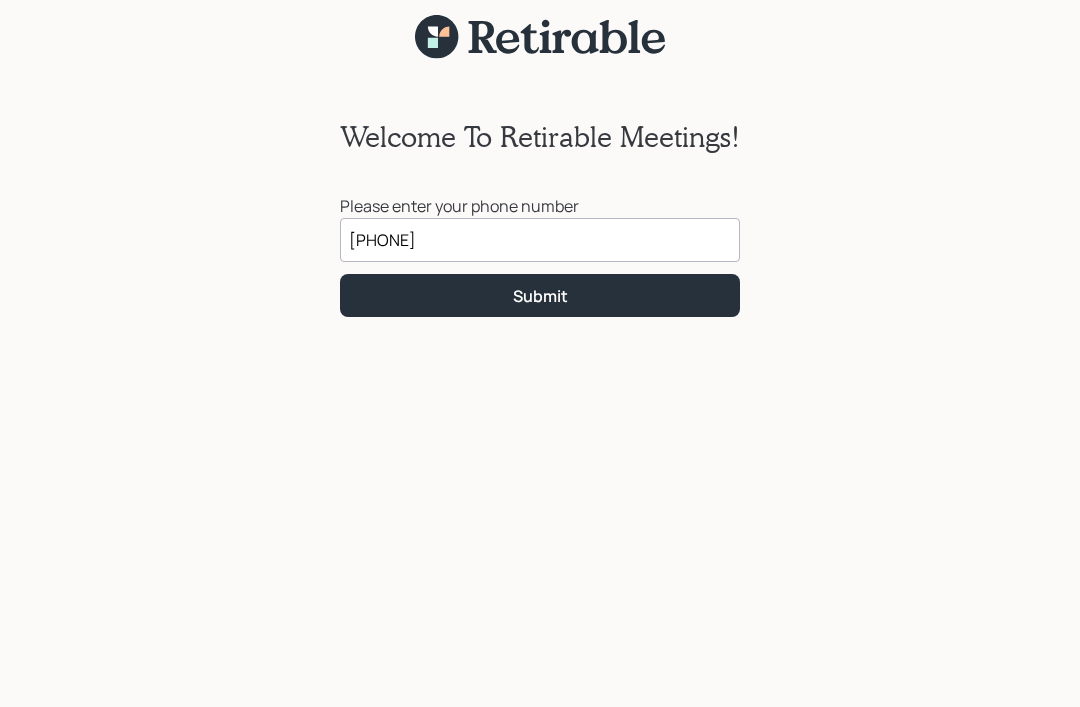 type on "([AREA]) [PHONE]-[PHONE]" 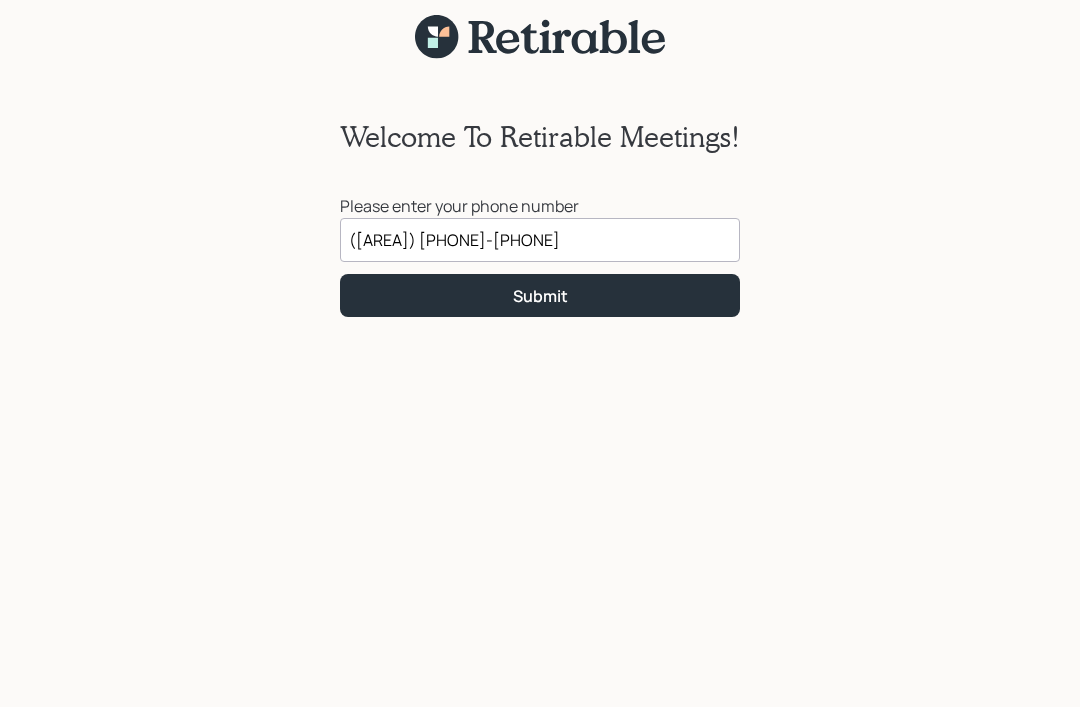 click on "Submit" at bounding box center (540, 296) 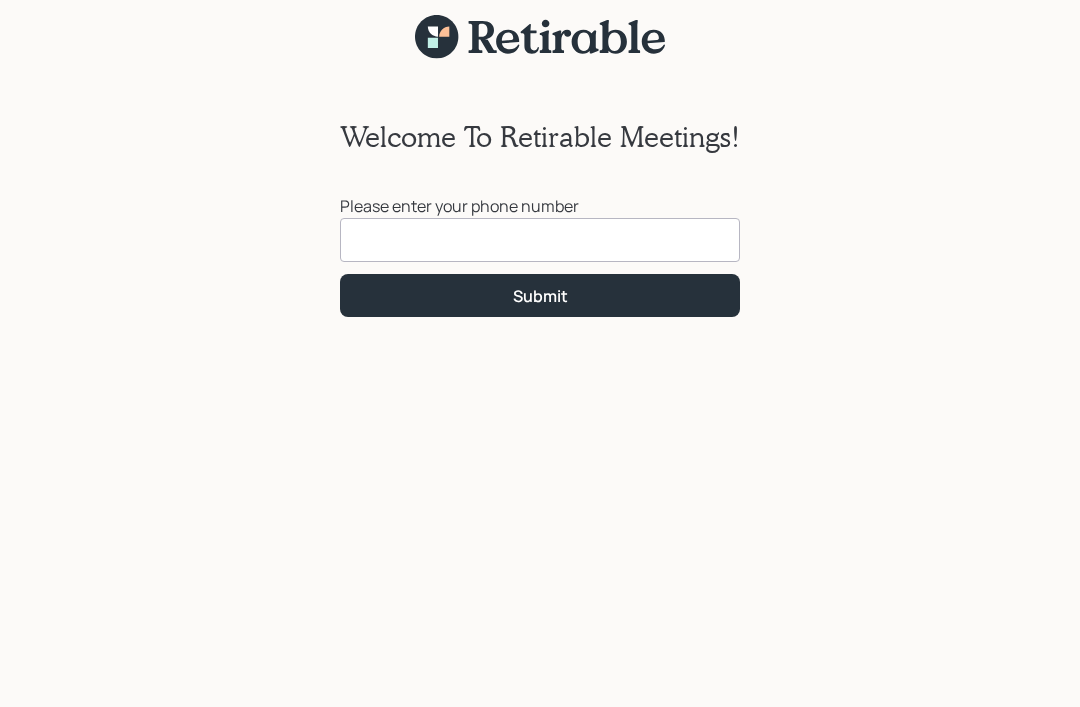 scroll, scrollTop: 0, scrollLeft: 0, axis: both 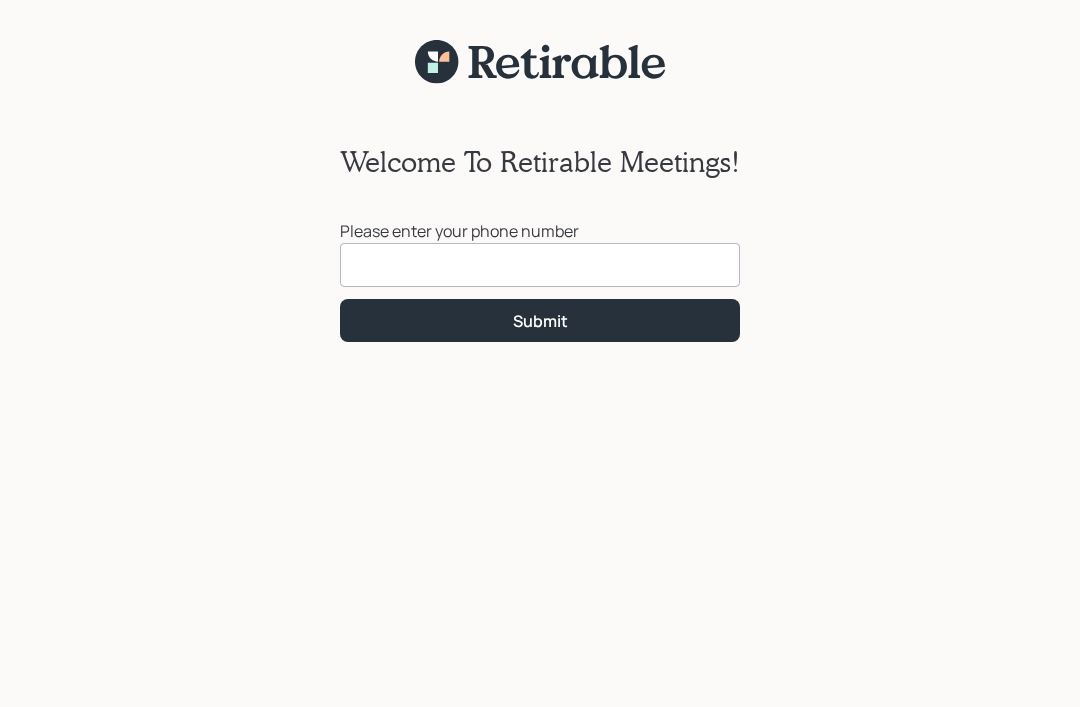 click at bounding box center (540, 265) 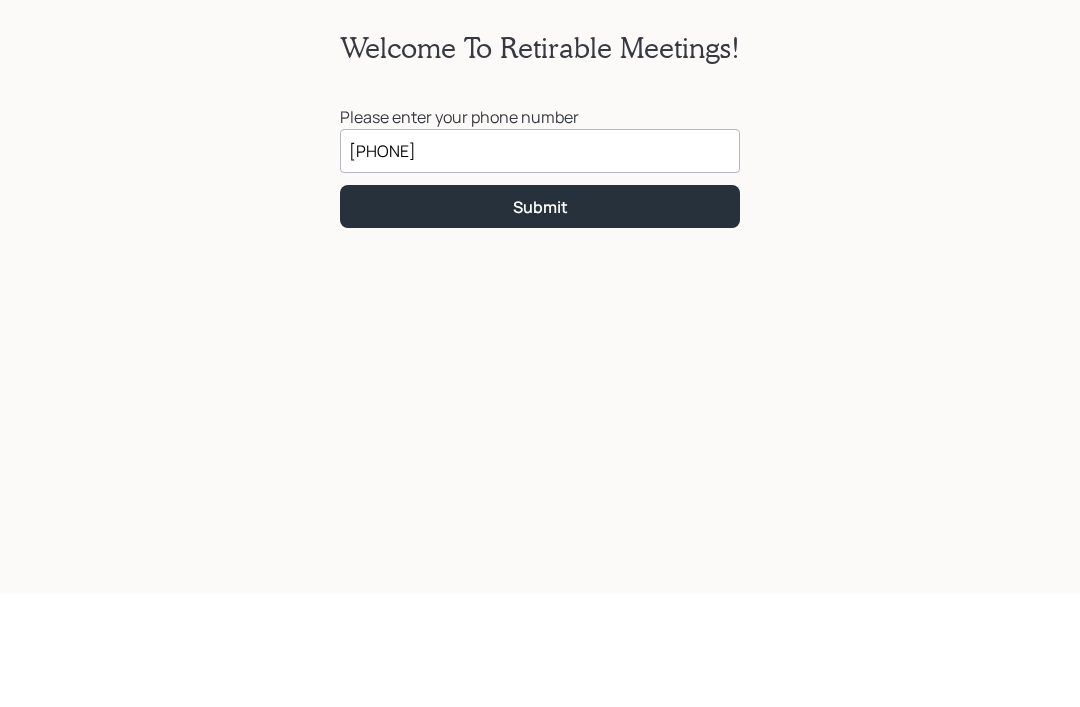 type on "([AREA]) [PHONE]-[PHONE]" 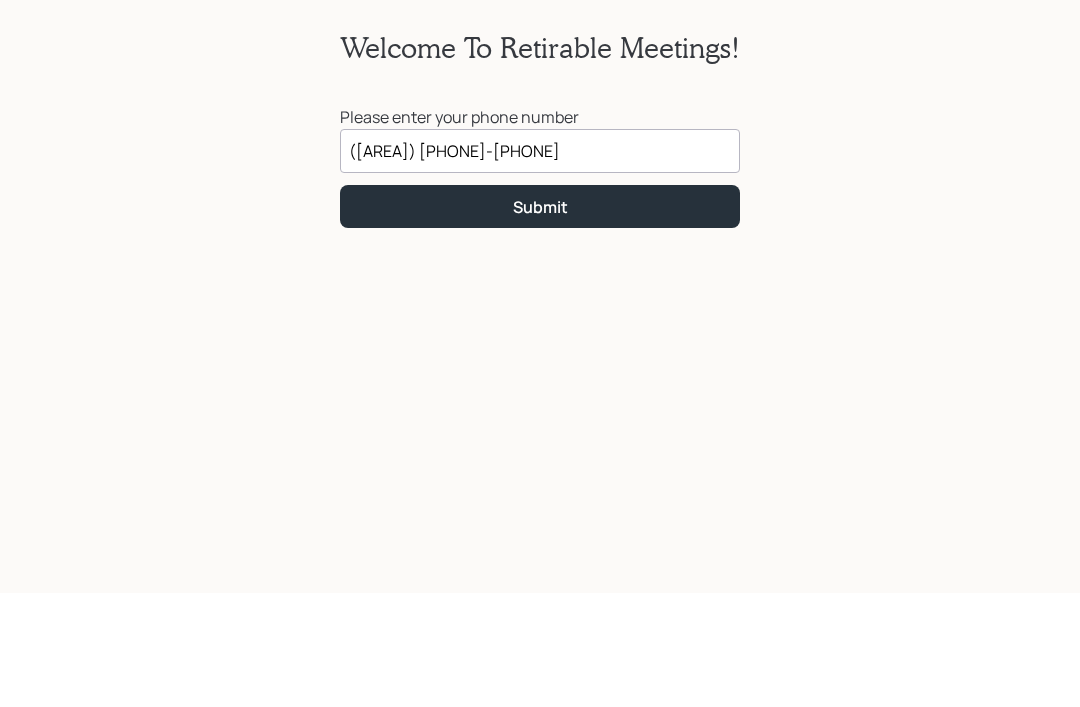 click on "Welcome To Retirable Meetings! Please enter your phone number ([AREA]) [PHONE]-[PHONE] Submit" at bounding box center [540, 223] 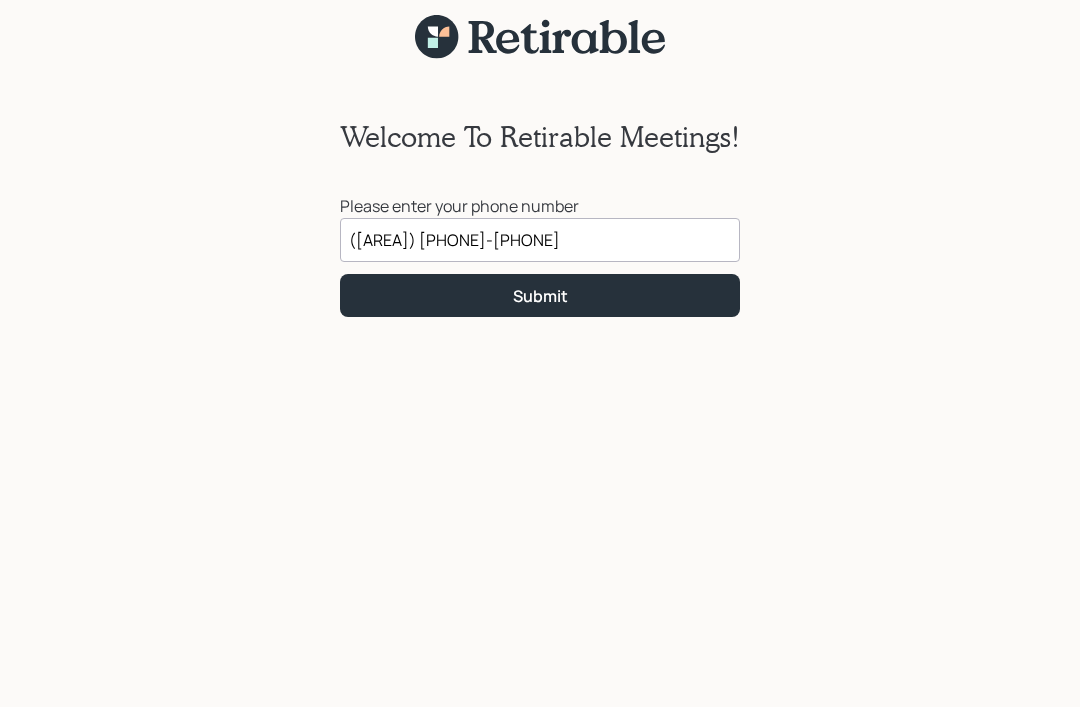 click on "Submit" at bounding box center (540, 296) 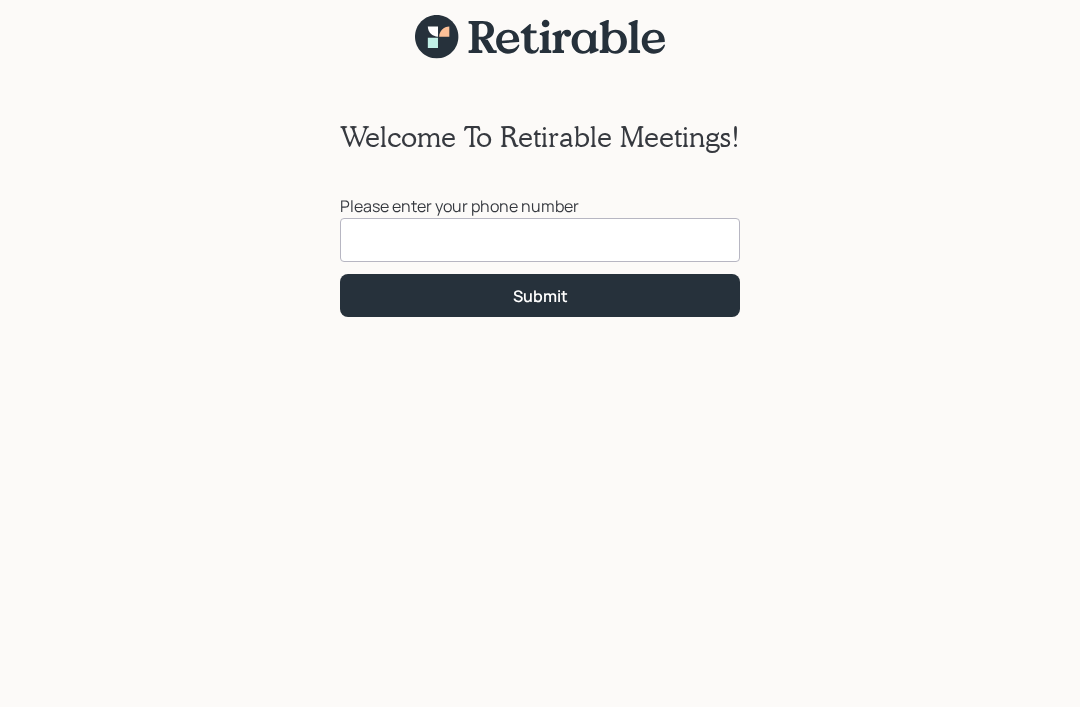 click at bounding box center (540, 240) 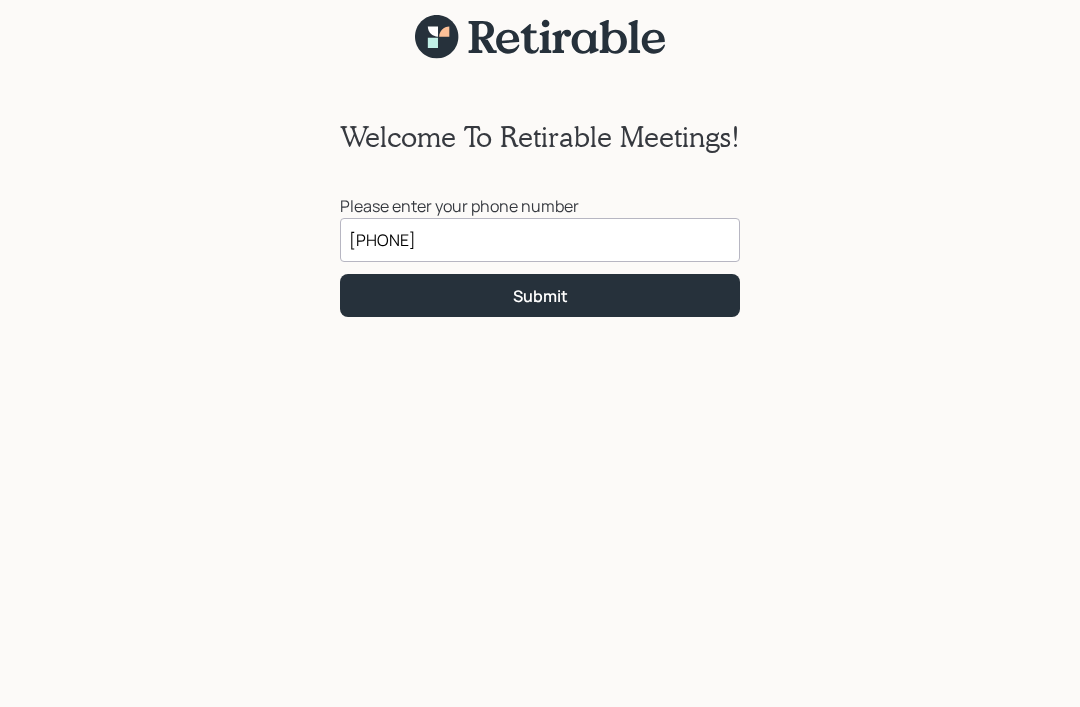 type on "([AREA]) [PHONE]-[PHONE]" 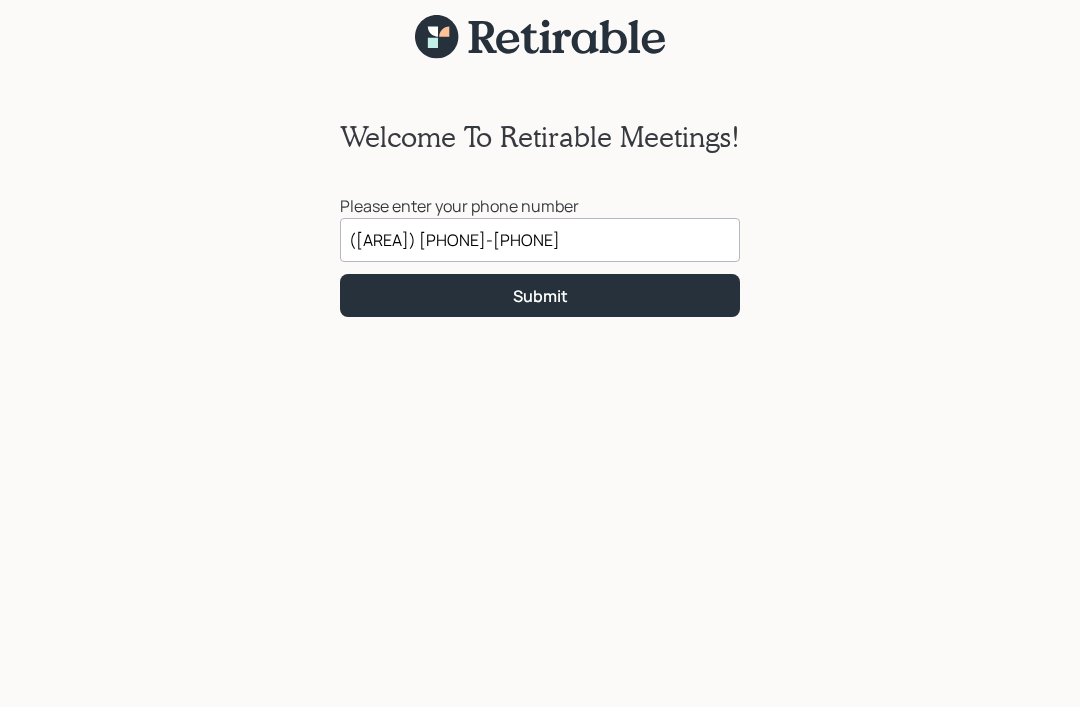 click on "Submit" at bounding box center (540, 295) 